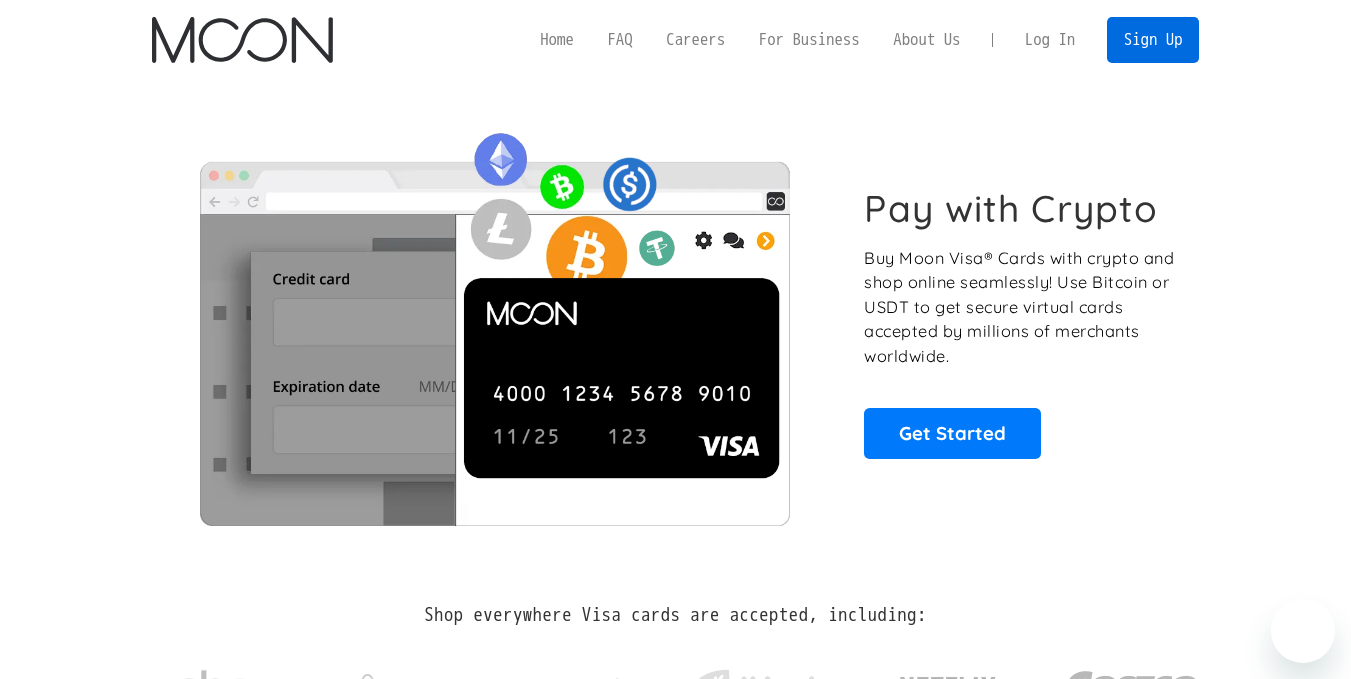 scroll, scrollTop: 0, scrollLeft: 0, axis: both 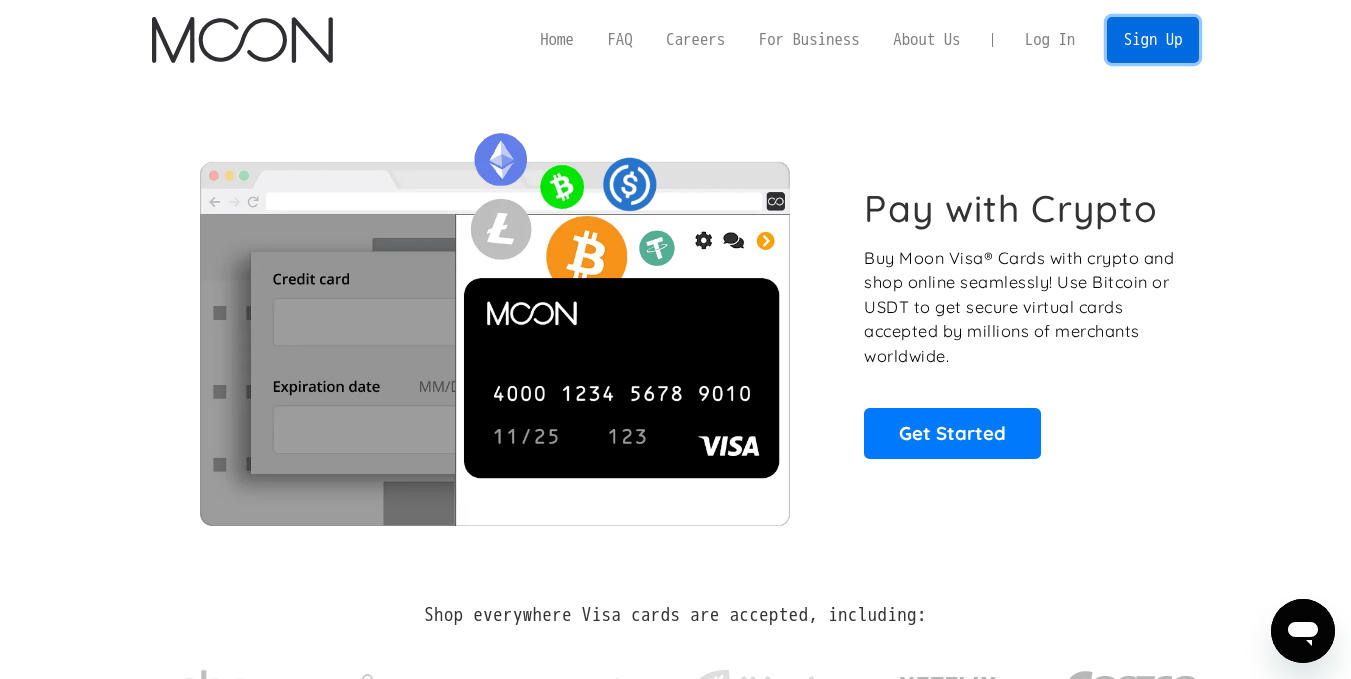 click on "Sign Up" at bounding box center [1153, 39] 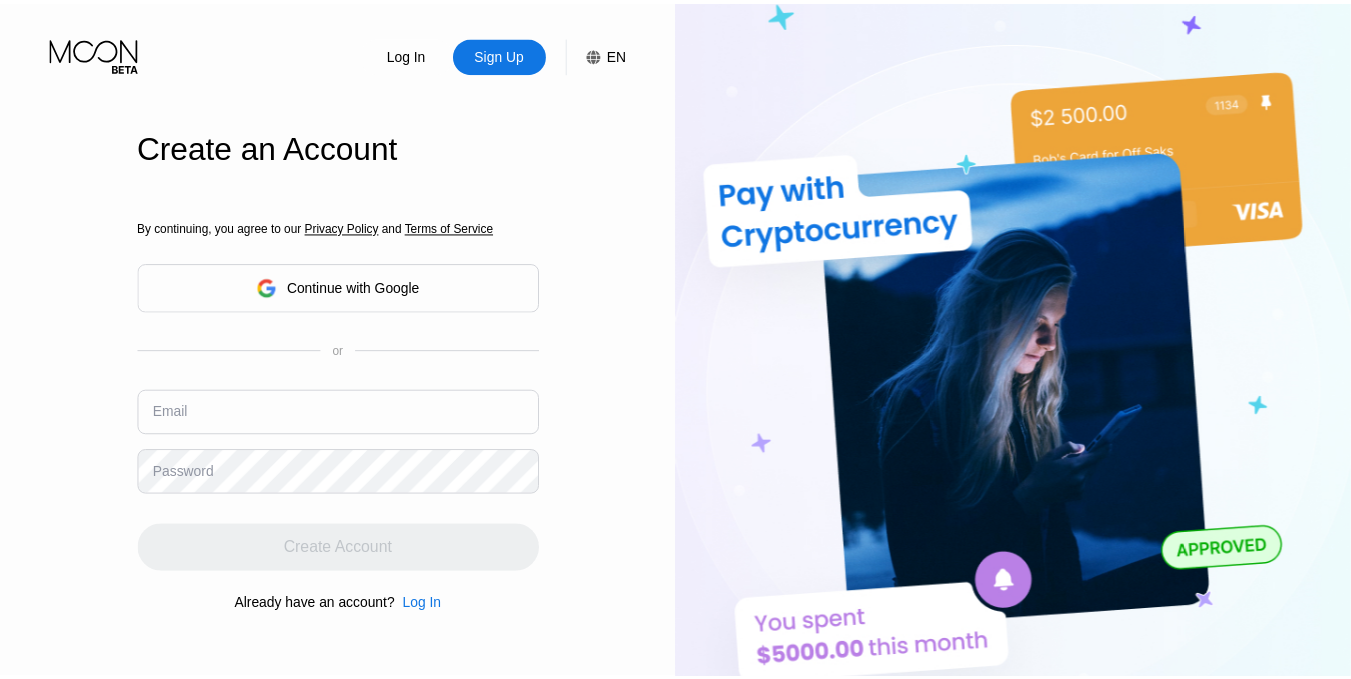 scroll, scrollTop: 0, scrollLeft: 0, axis: both 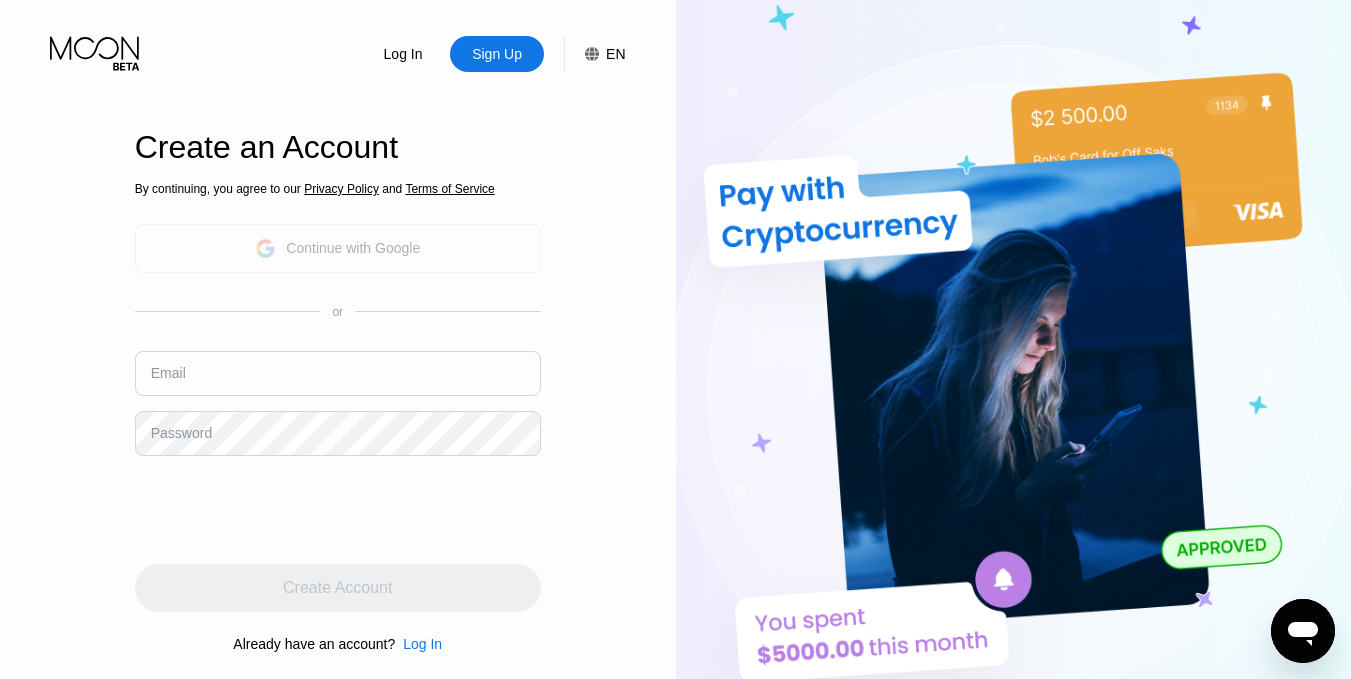click 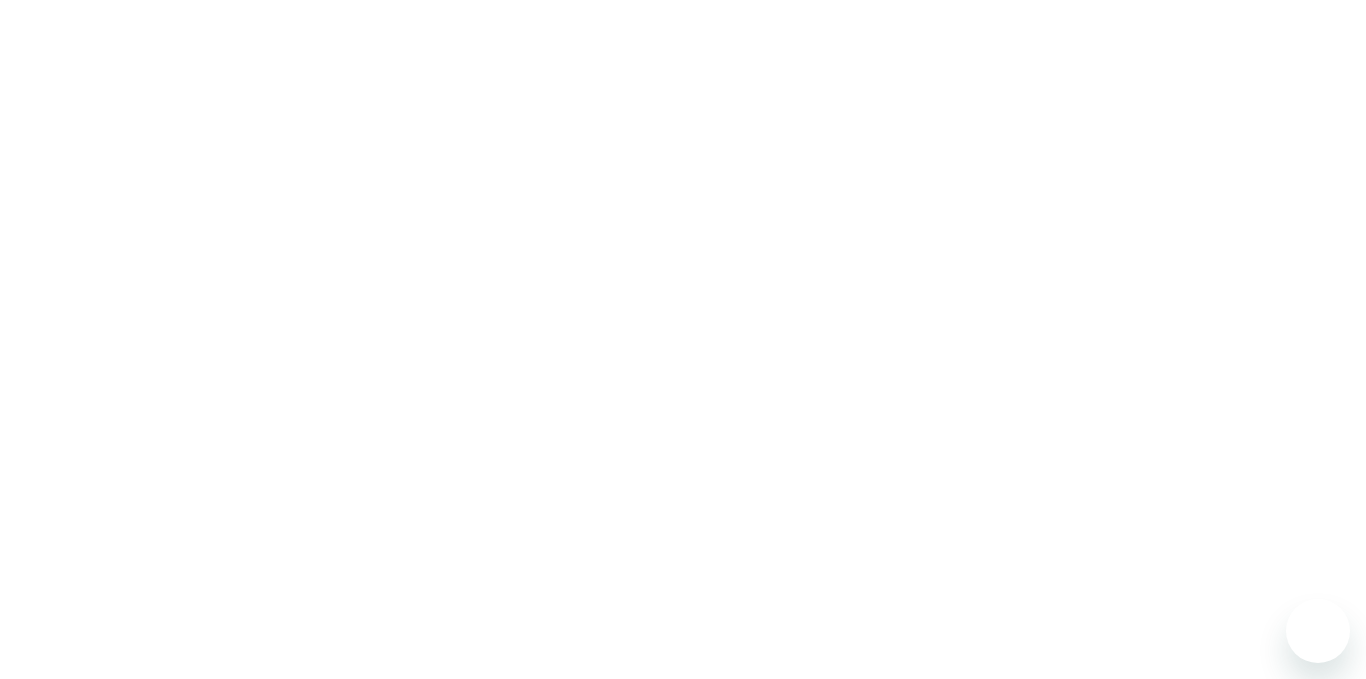 scroll, scrollTop: 0, scrollLeft: 0, axis: both 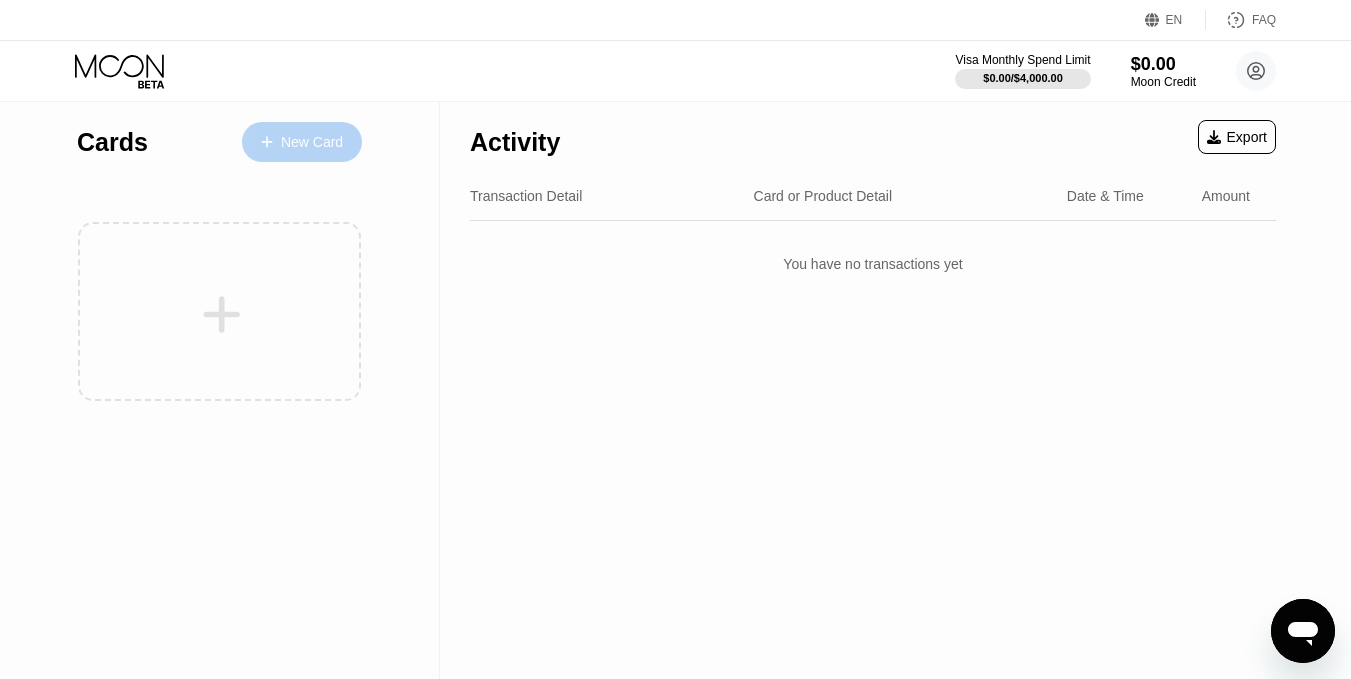 click on "New Card" at bounding box center (302, 142) 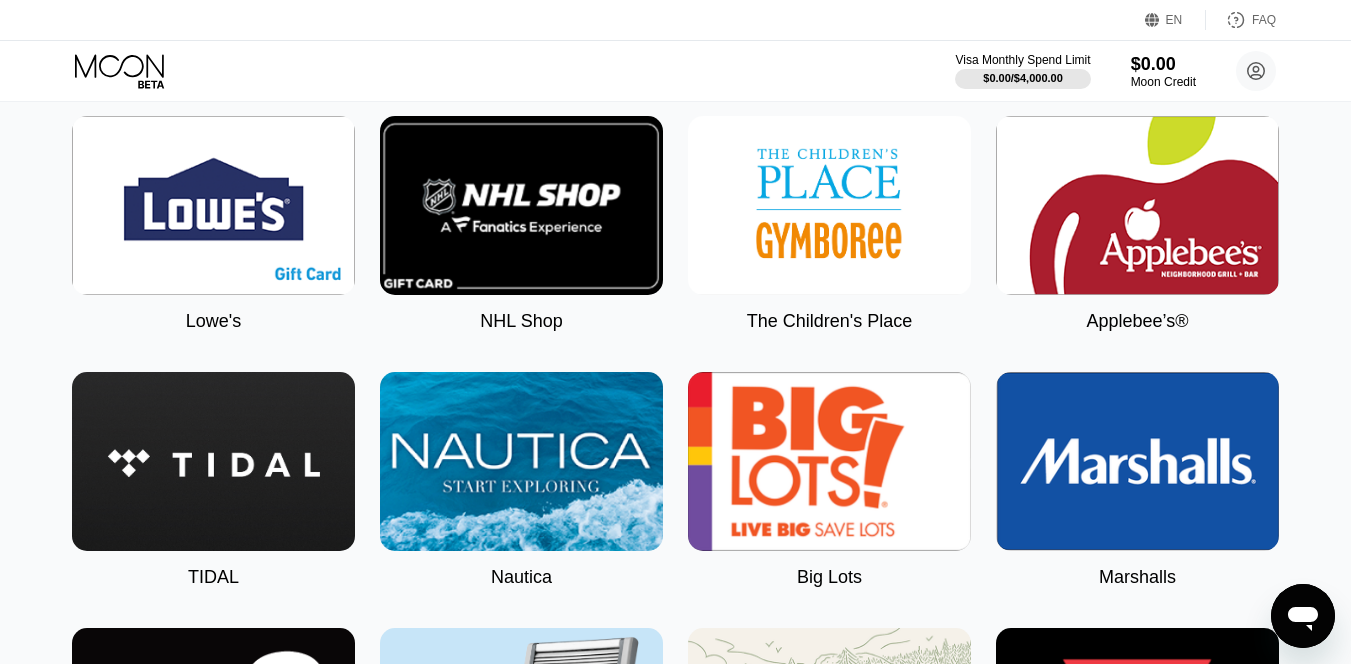 scroll, scrollTop: 3280, scrollLeft: 0, axis: vertical 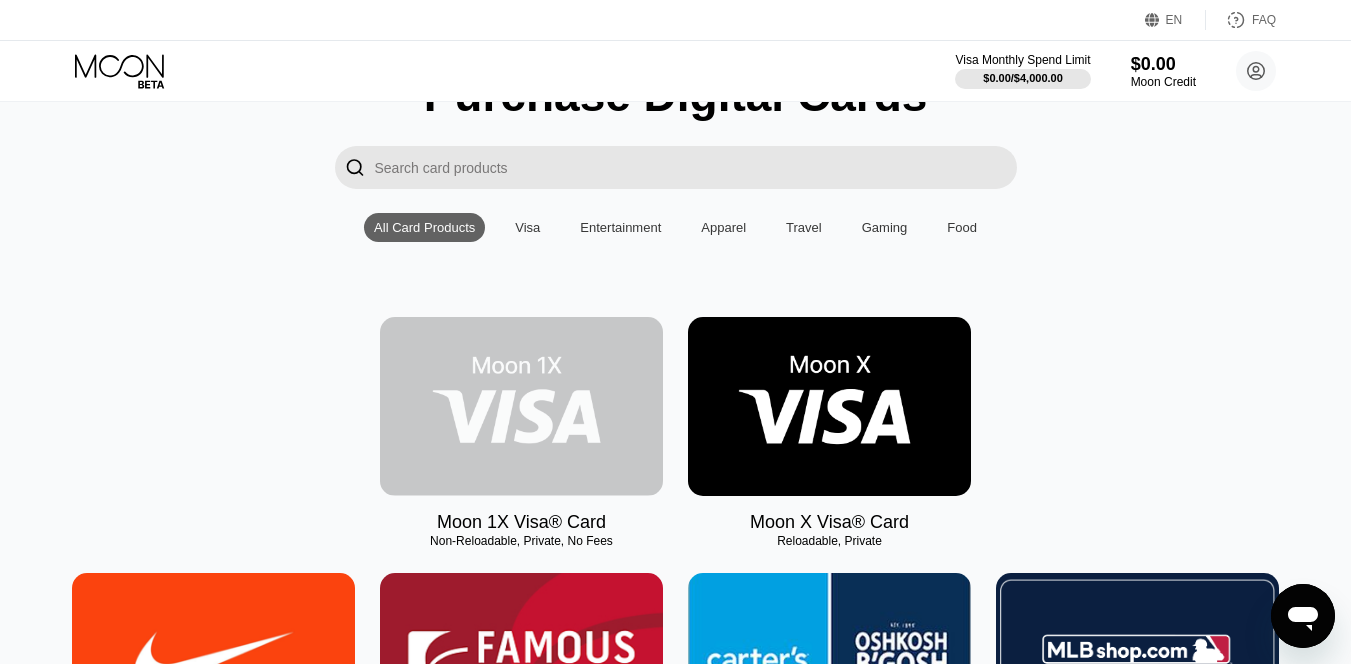 click at bounding box center (521, 406) 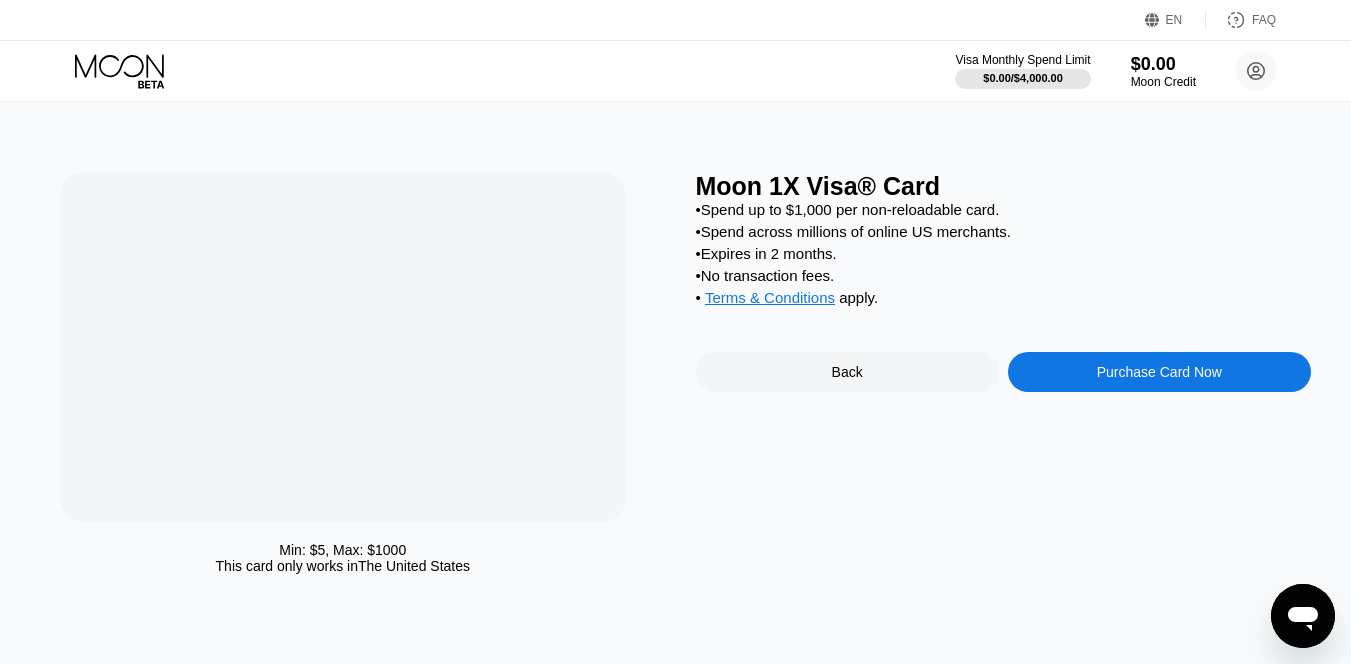 scroll, scrollTop: 0, scrollLeft: 0, axis: both 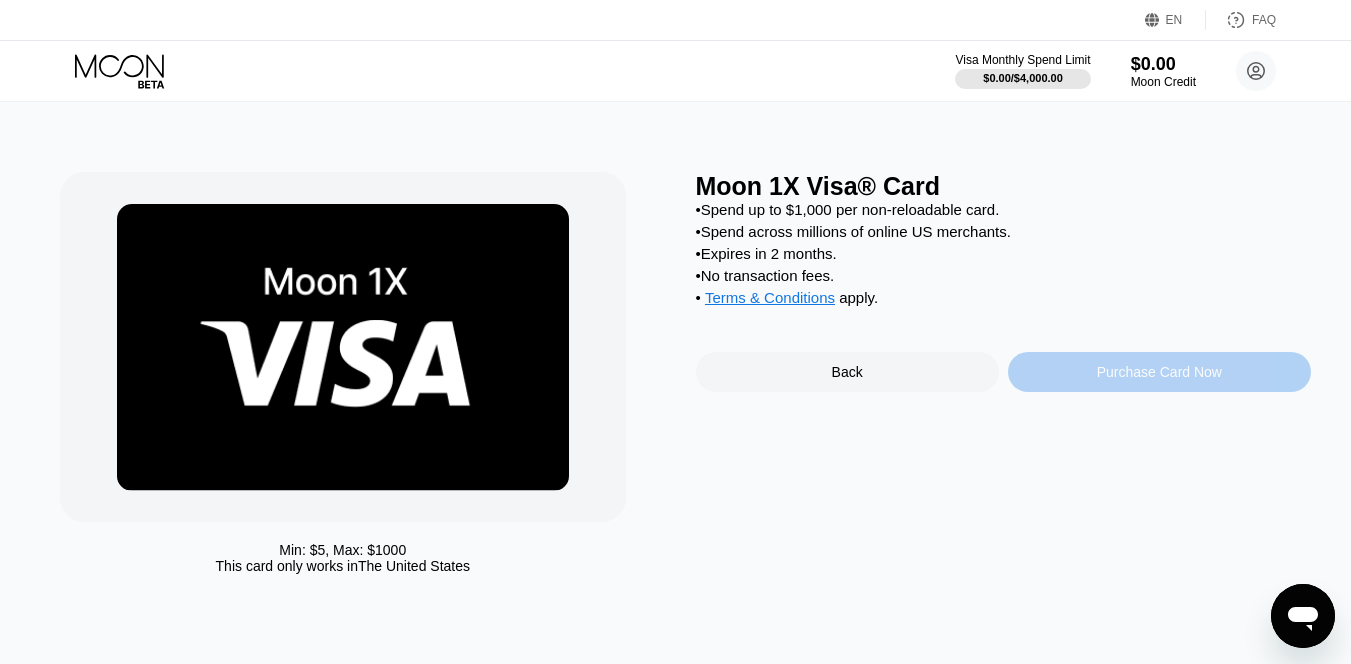 click on "Purchase Card Now" at bounding box center [1159, 372] 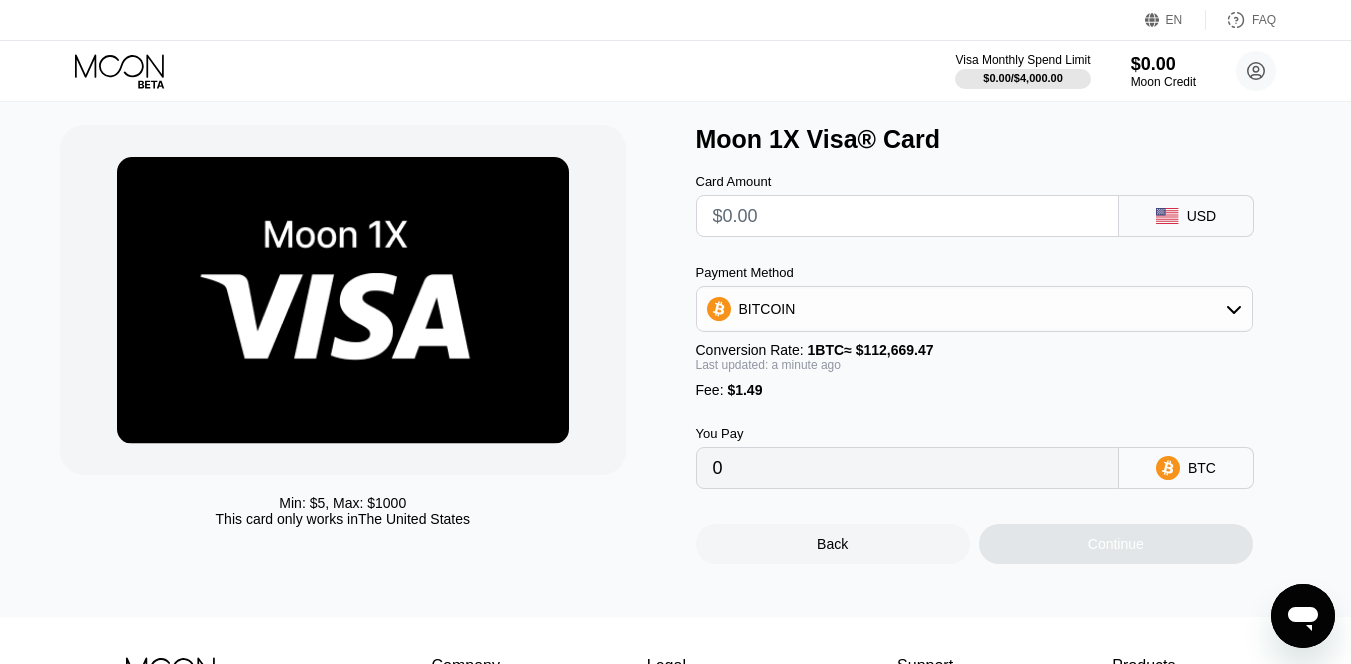 scroll, scrollTop: 49, scrollLeft: 0, axis: vertical 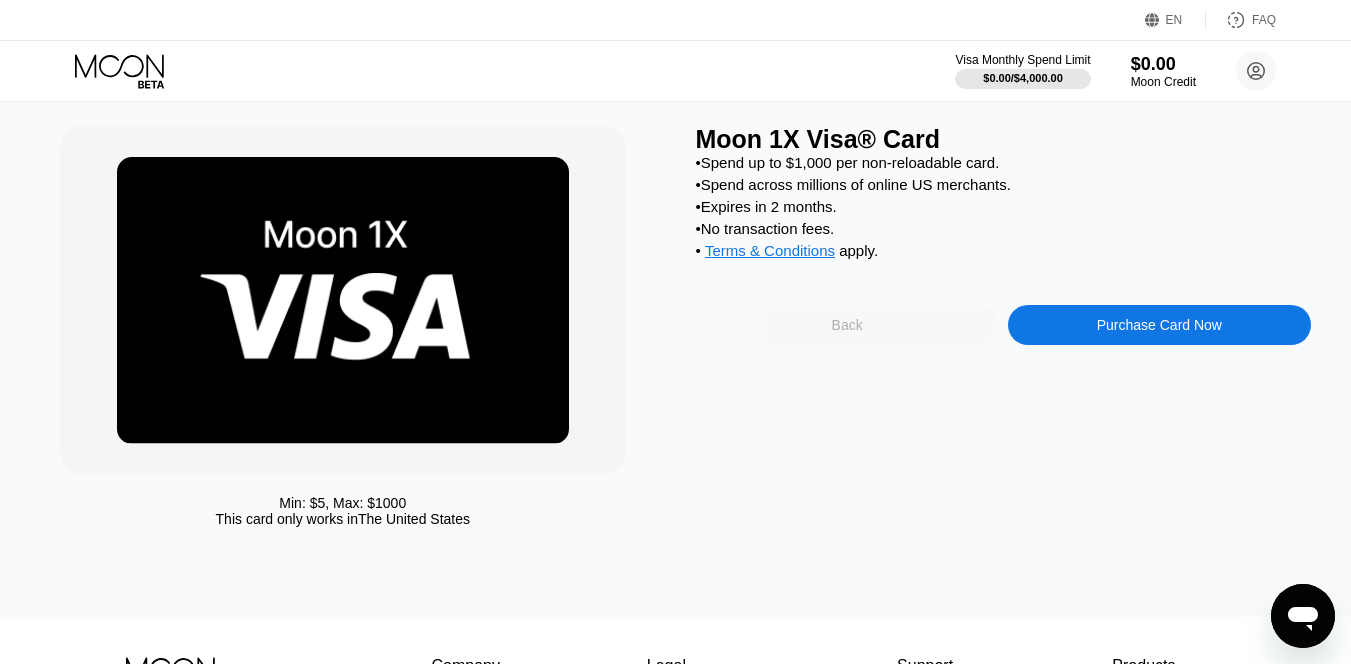 click on "Back" at bounding box center (847, 325) 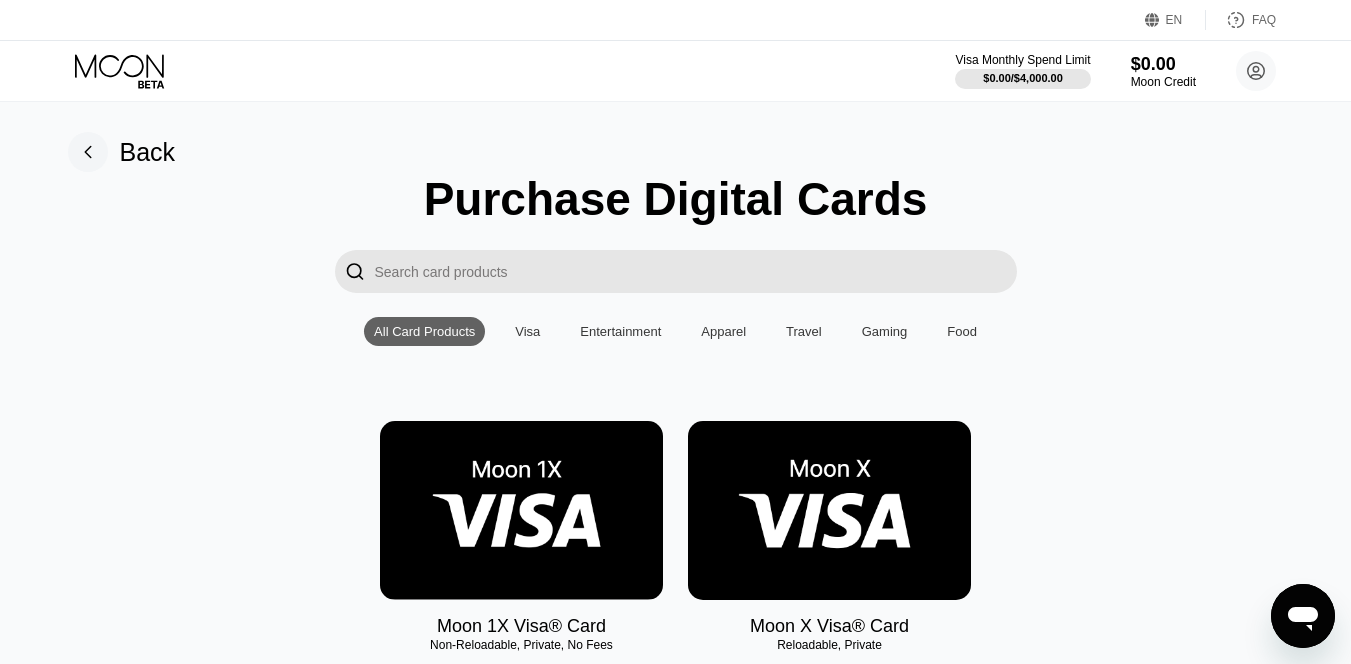scroll, scrollTop: 0, scrollLeft: 0, axis: both 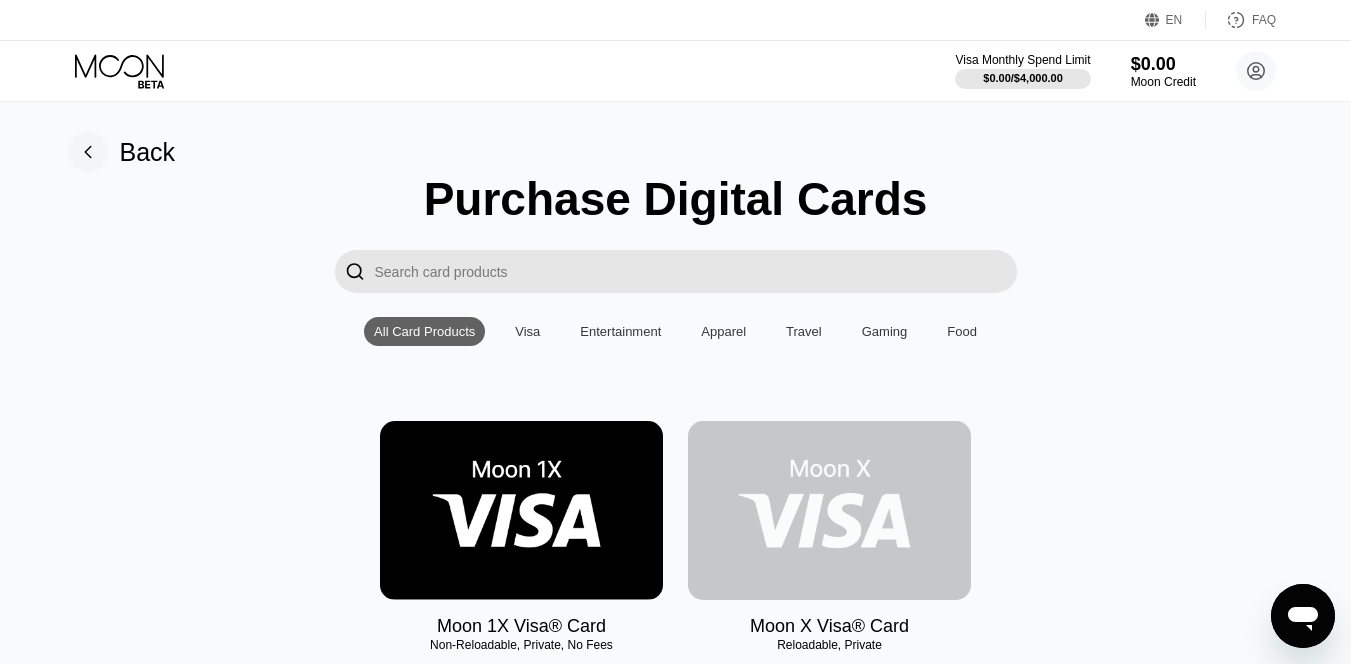 click at bounding box center [829, 510] 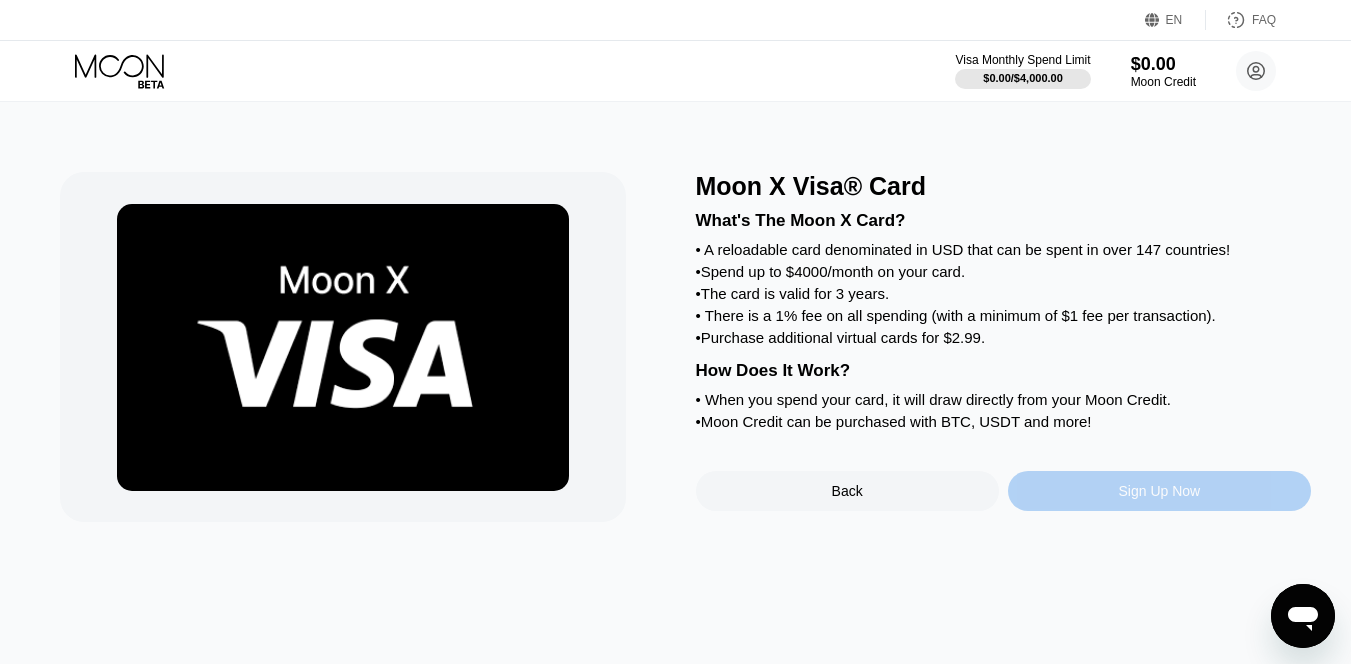 click on "Sign Up Now" at bounding box center [1159, 491] 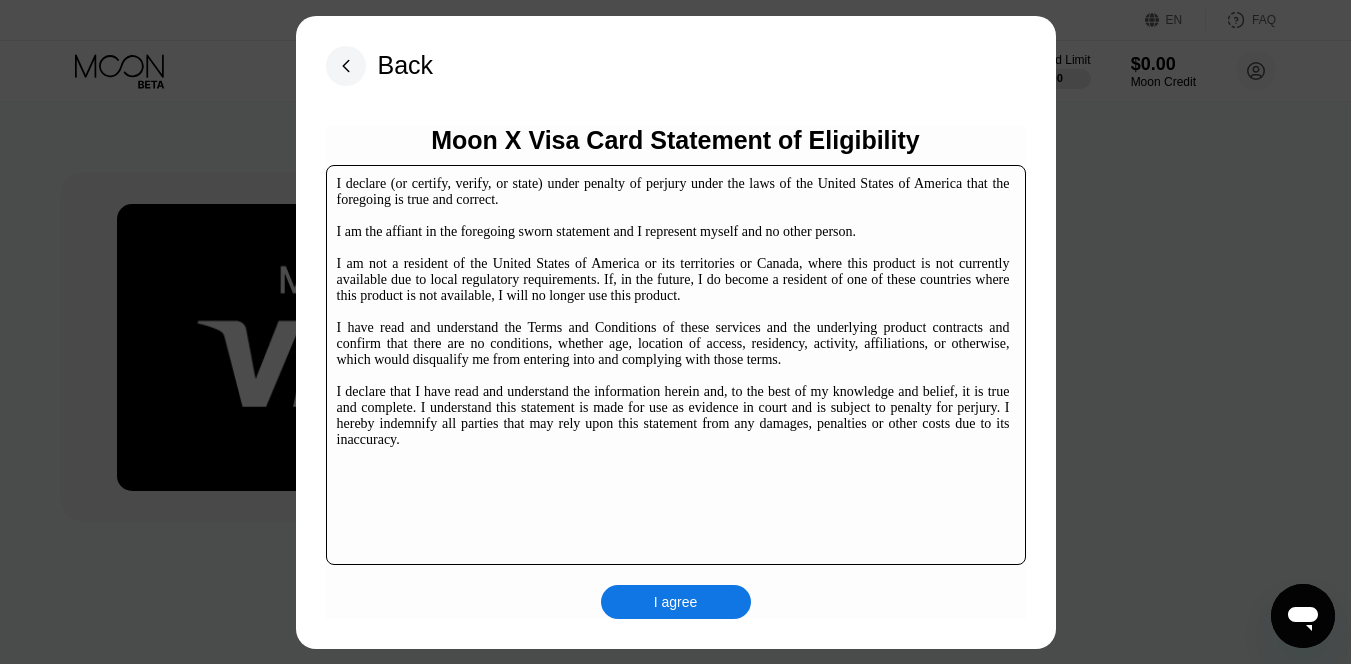 click 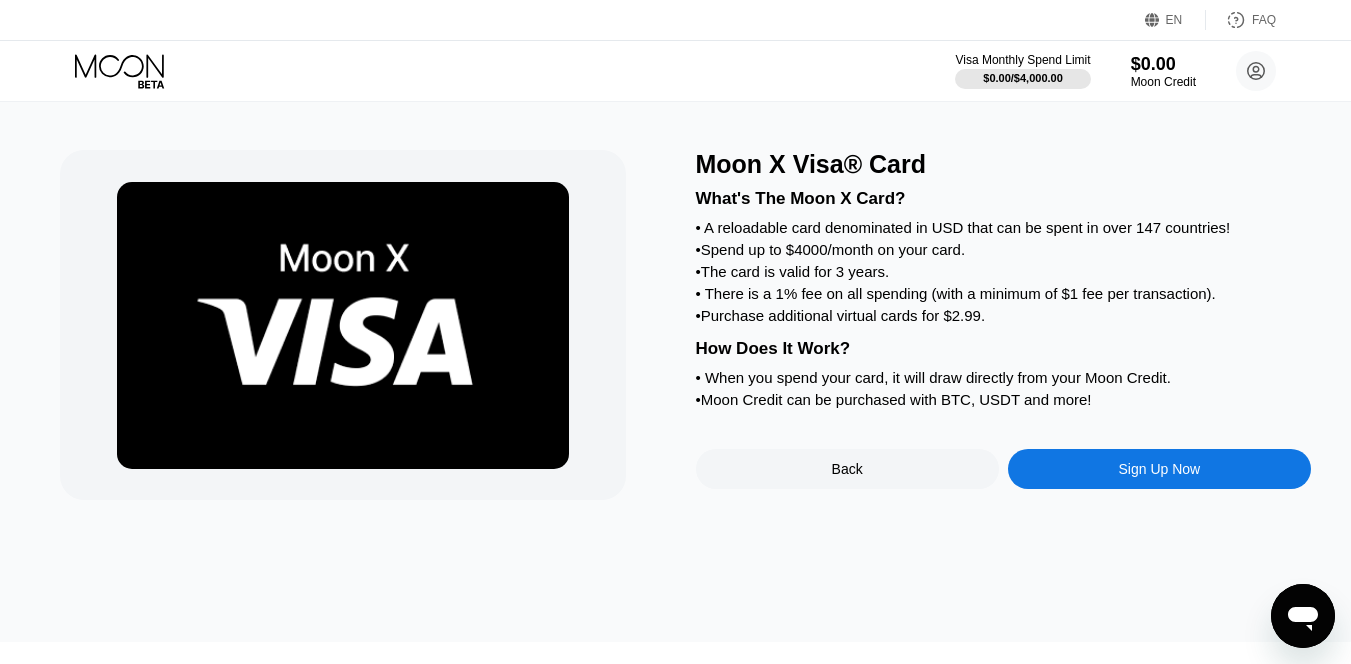 scroll, scrollTop: 20, scrollLeft: 0, axis: vertical 